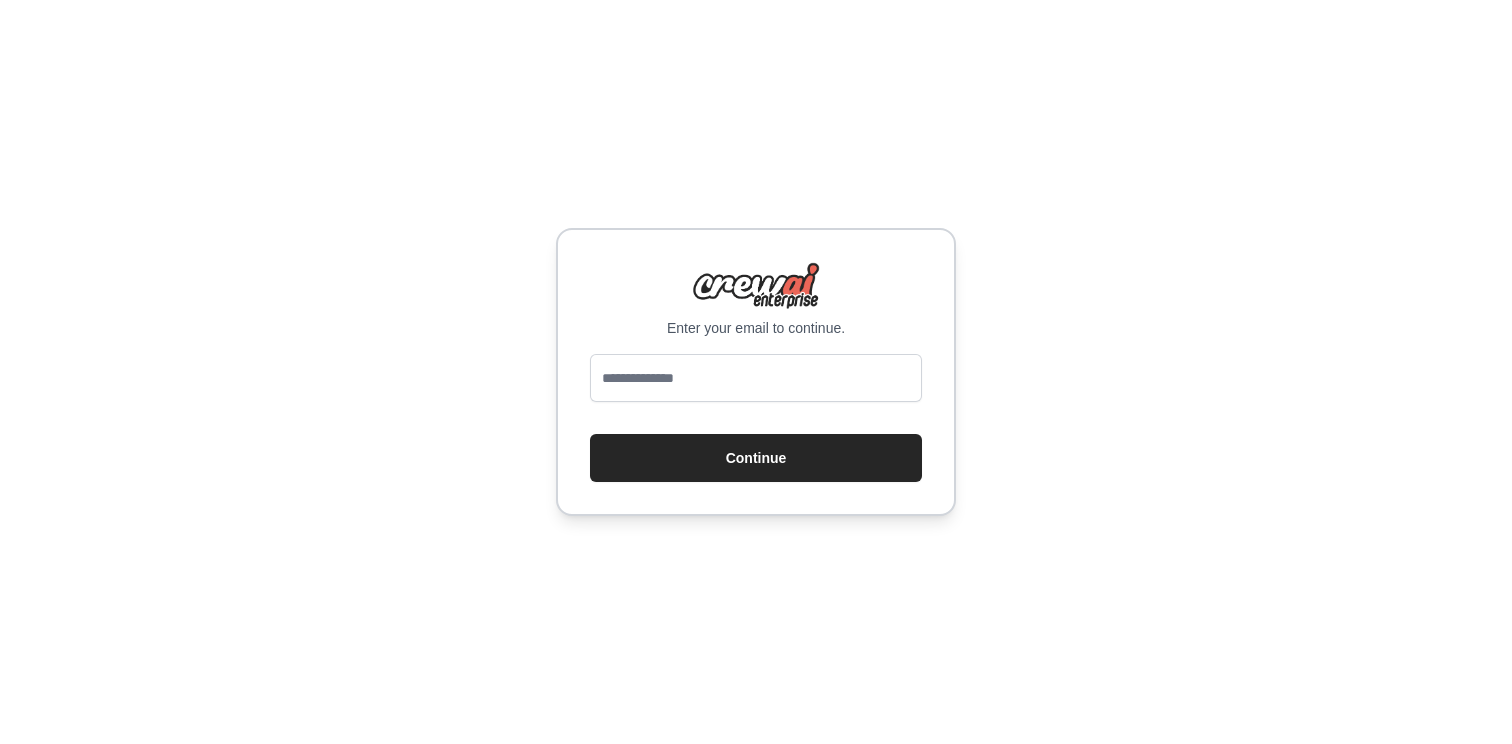 scroll, scrollTop: 0, scrollLeft: 0, axis: both 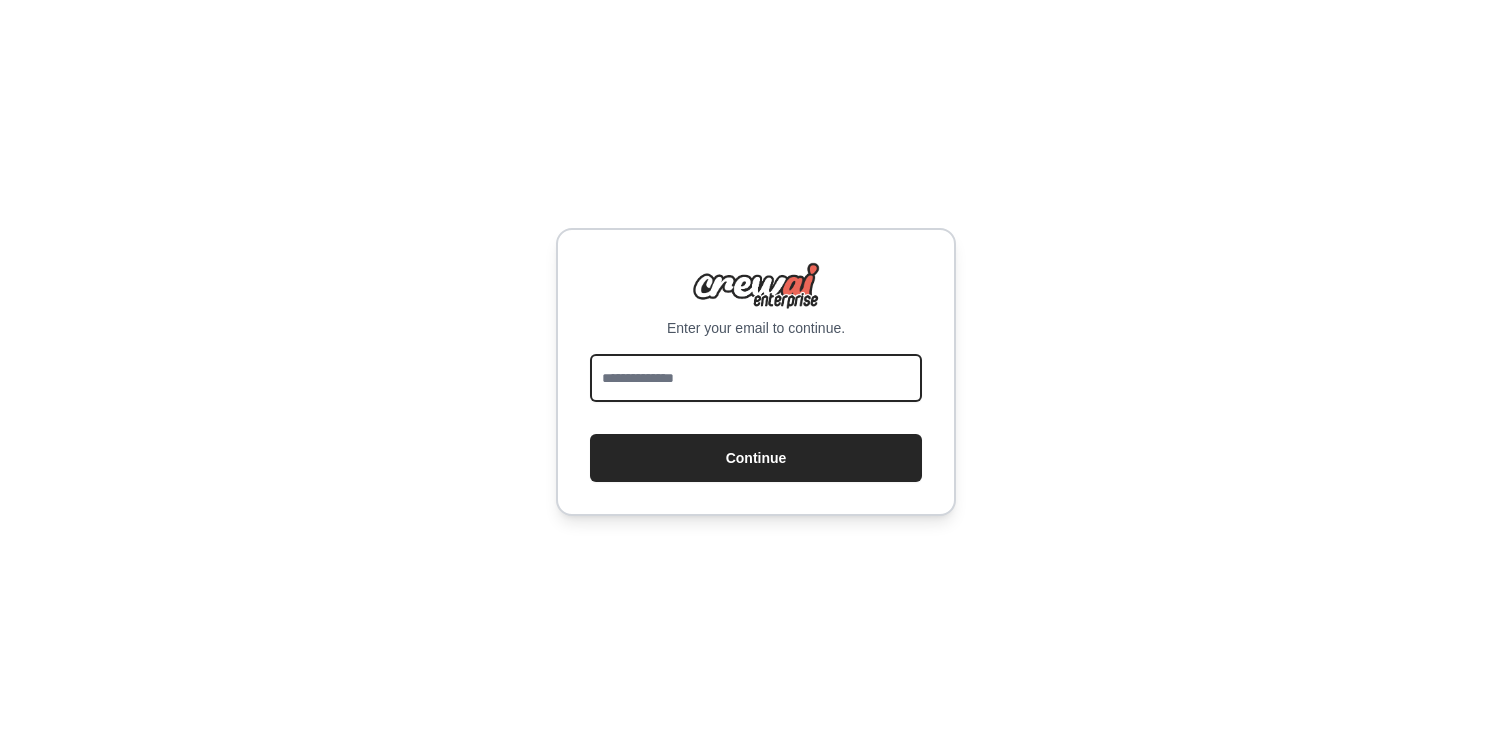 click at bounding box center (756, 378) 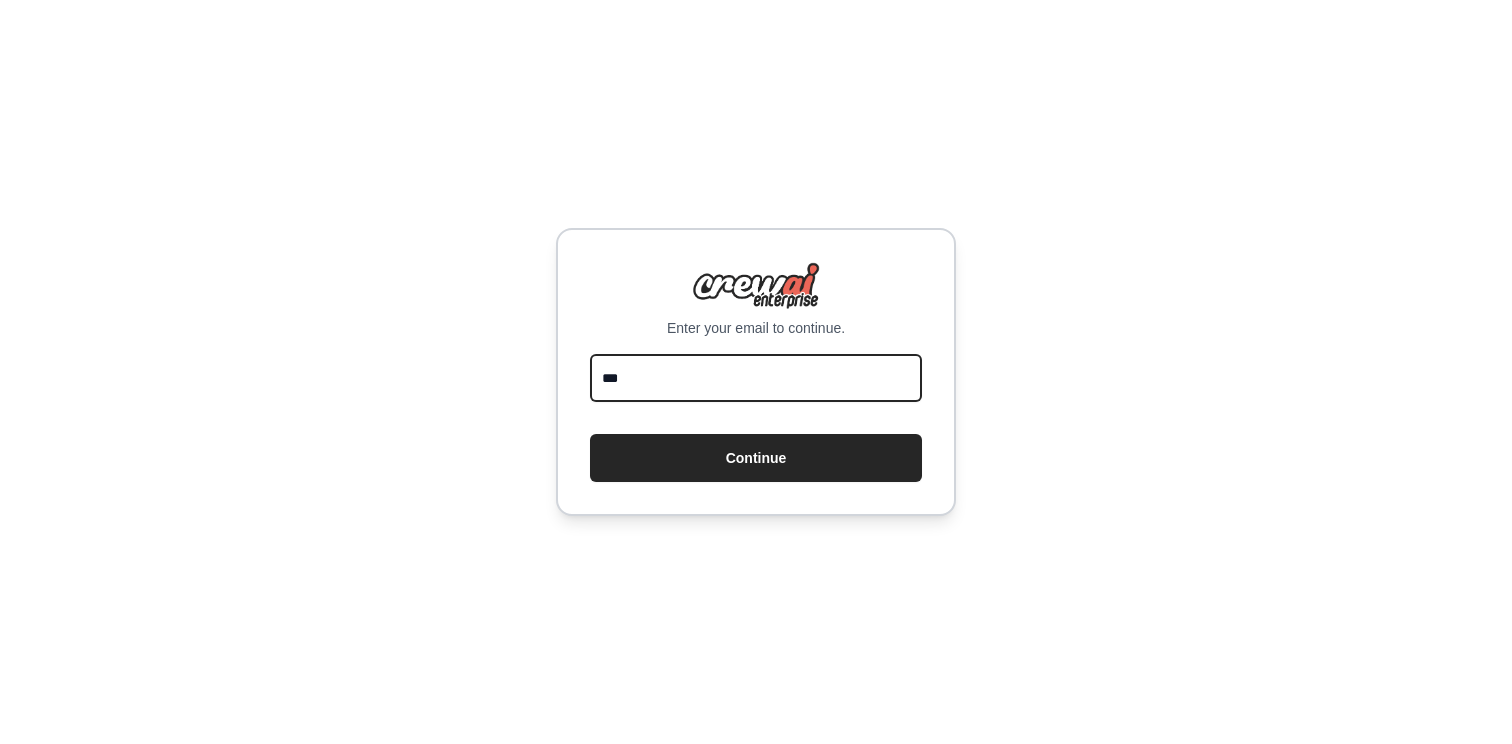 type on "**********" 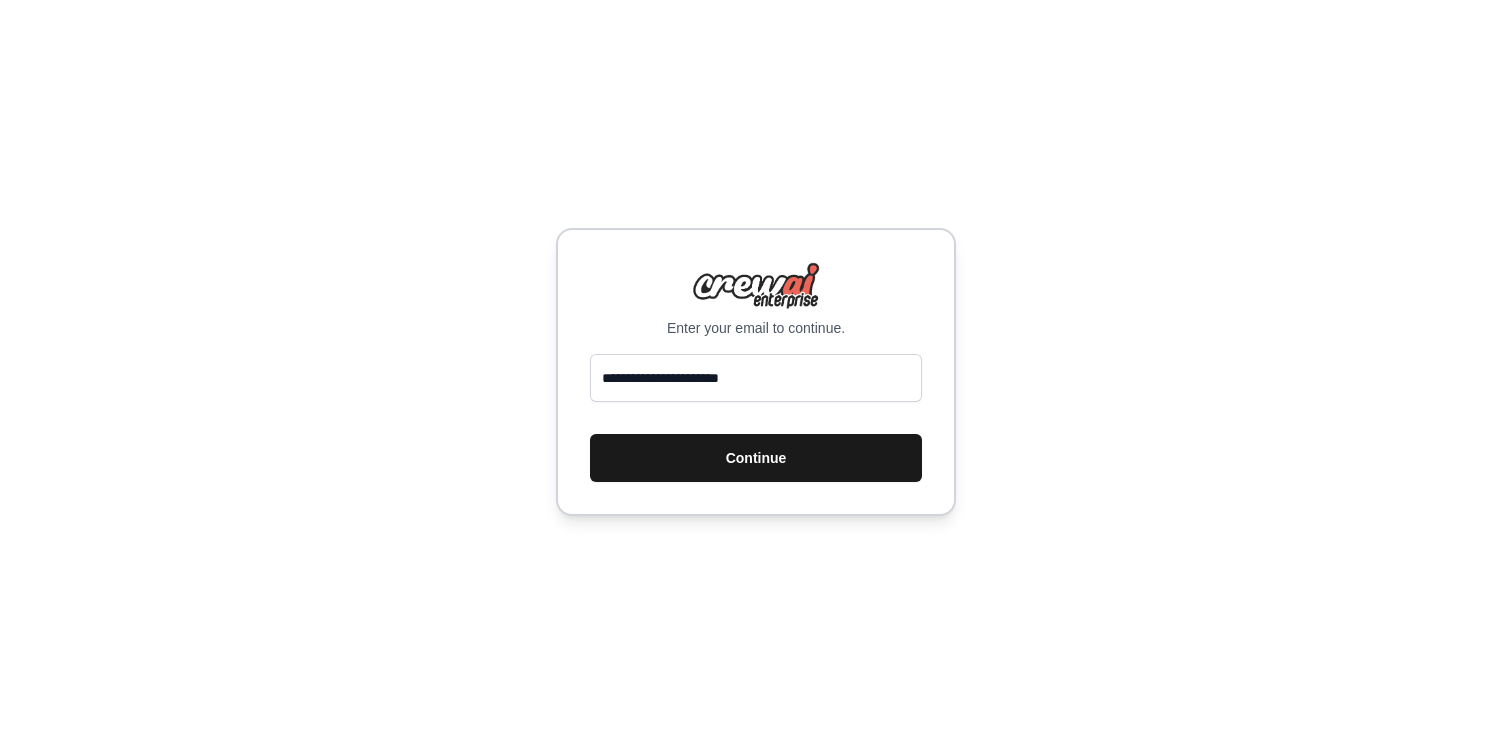 click on "Continue" at bounding box center [756, 458] 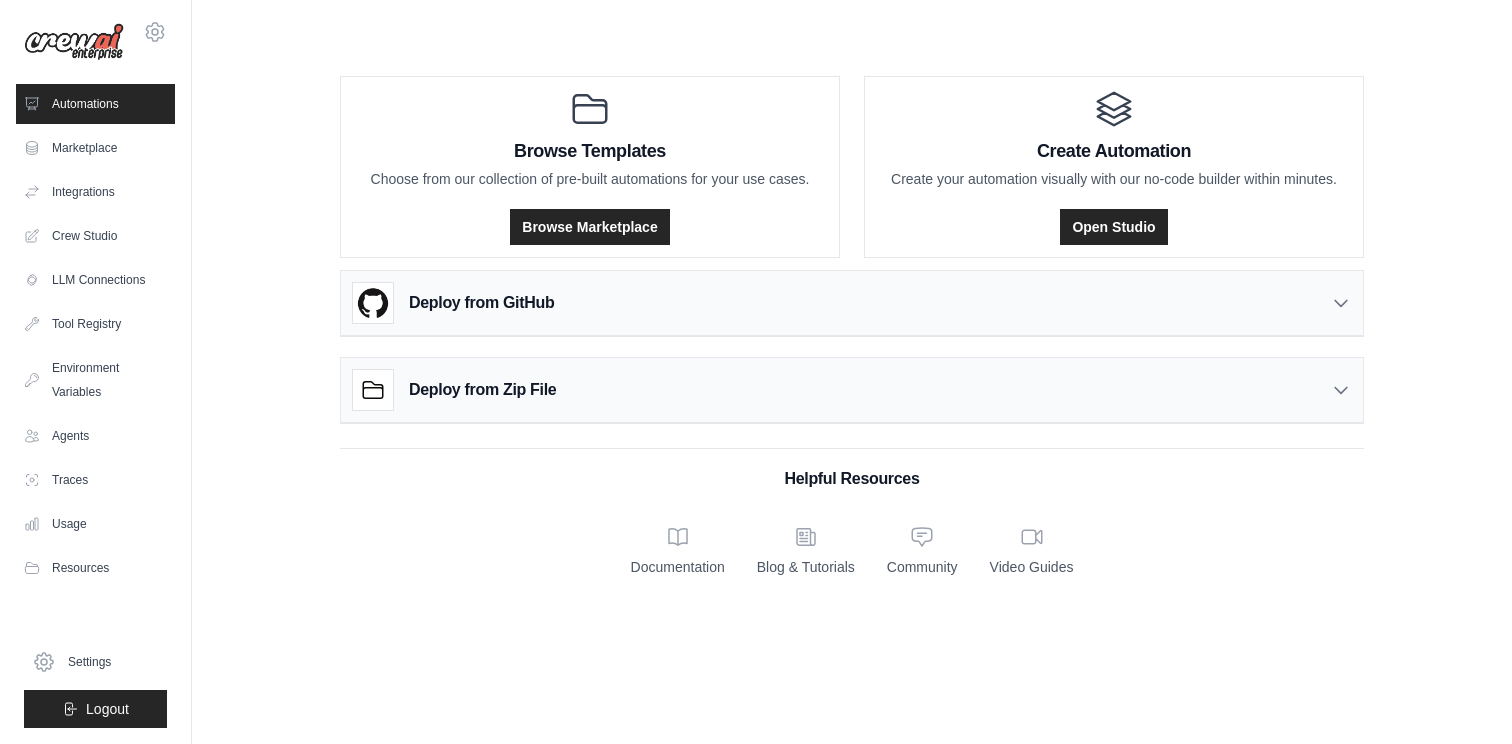scroll, scrollTop: 0, scrollLeft: 0, axis: both 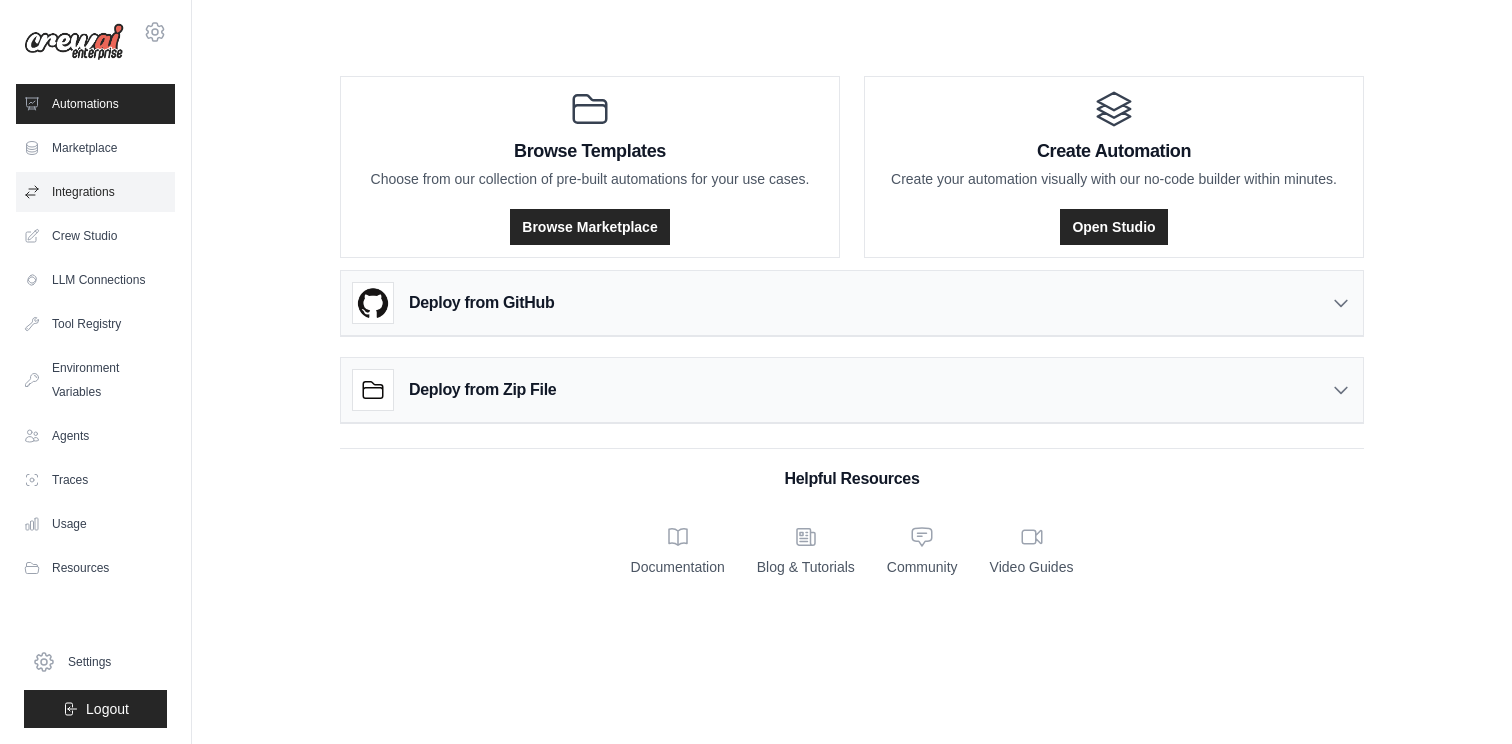click on "Integrations" at bounding box center (95, 192) 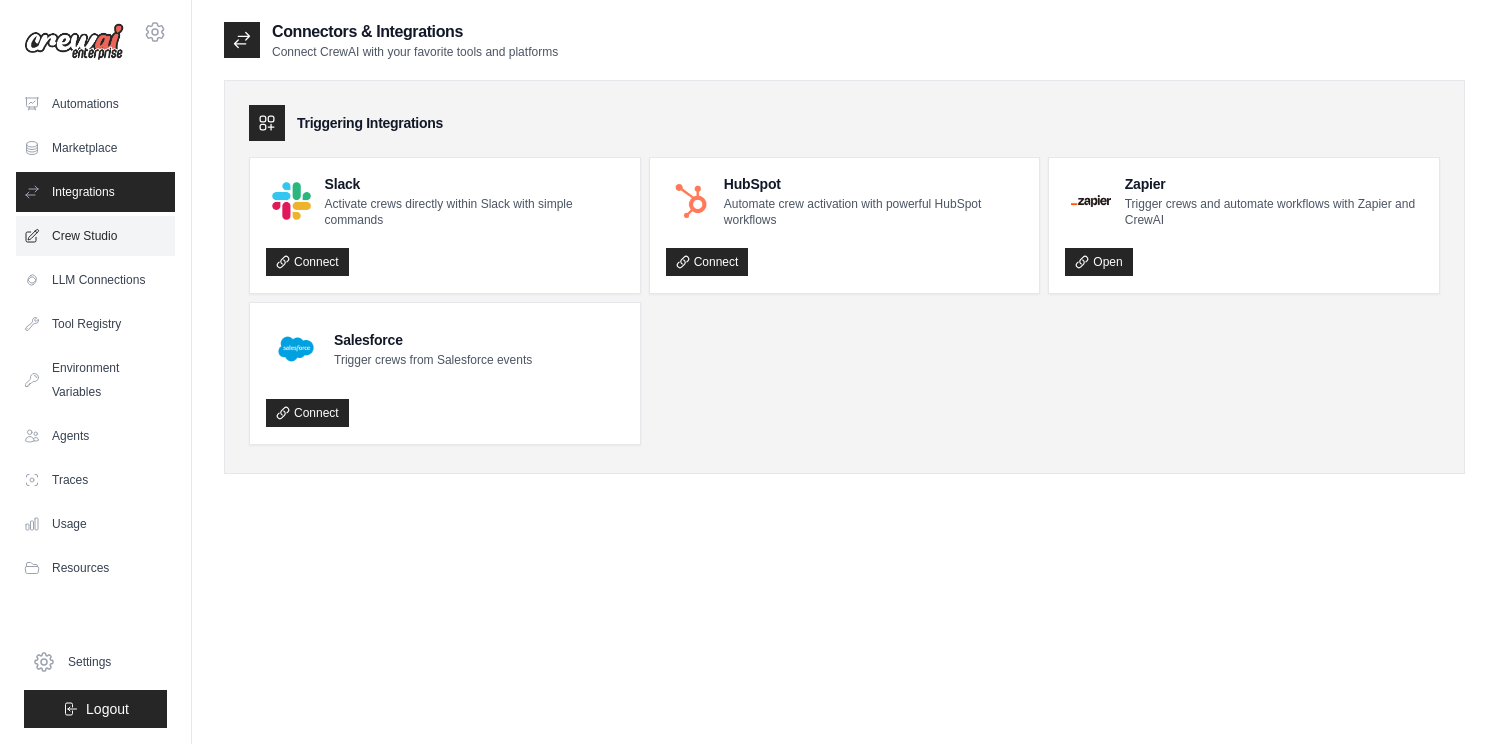 click on "Crew Studio" at bounding box center [95, 236] 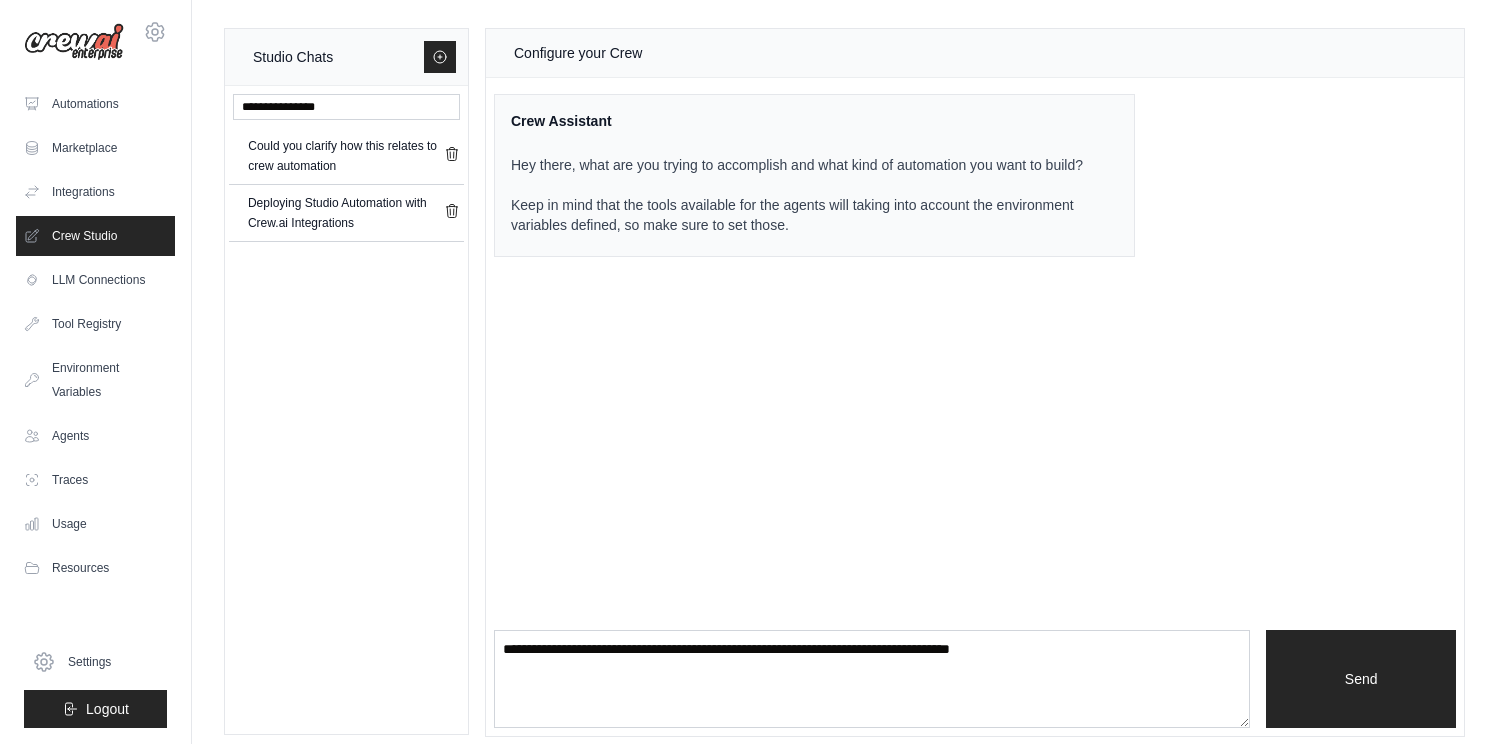 click on "LLM Connections" at bounding box center (95, 280) 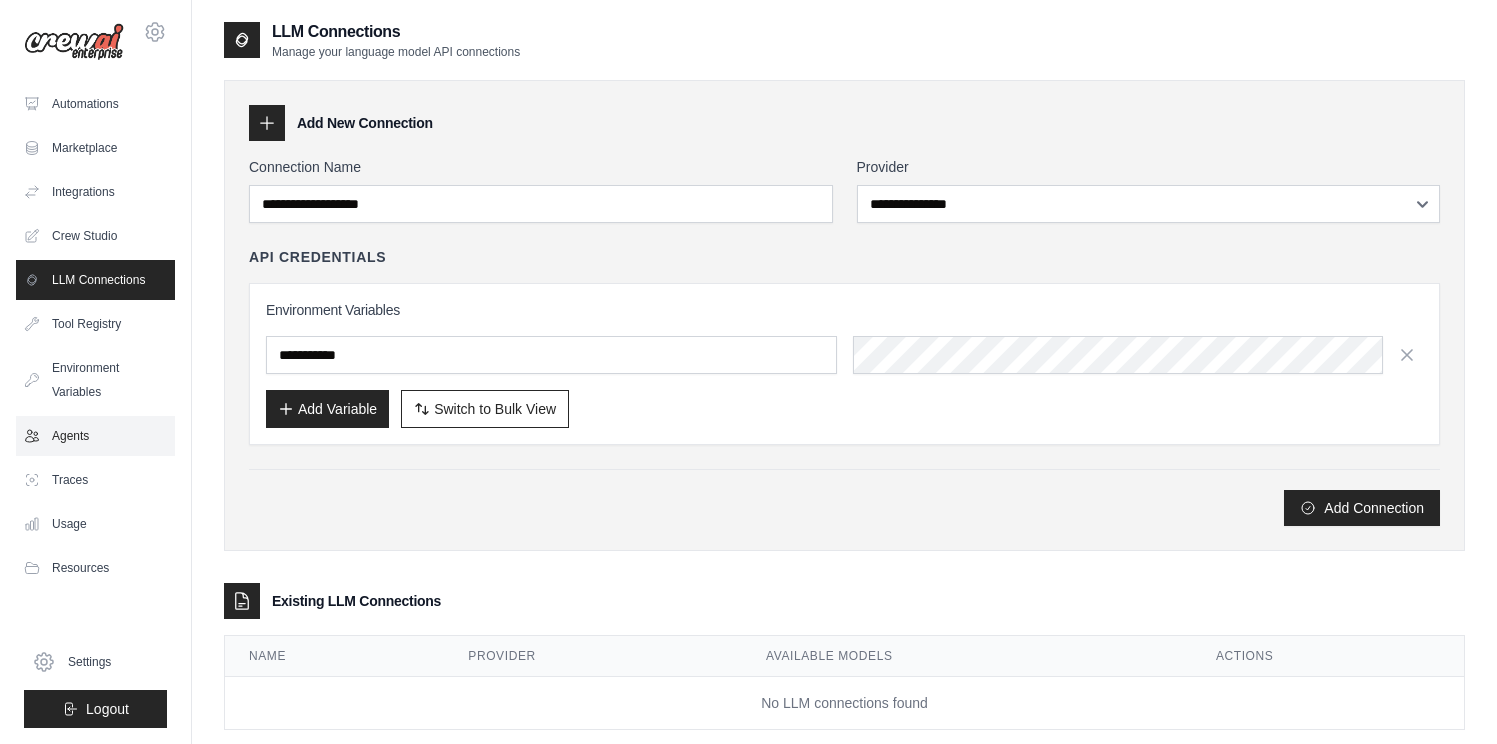 click on "Agents" at bounding box center (95, 436) 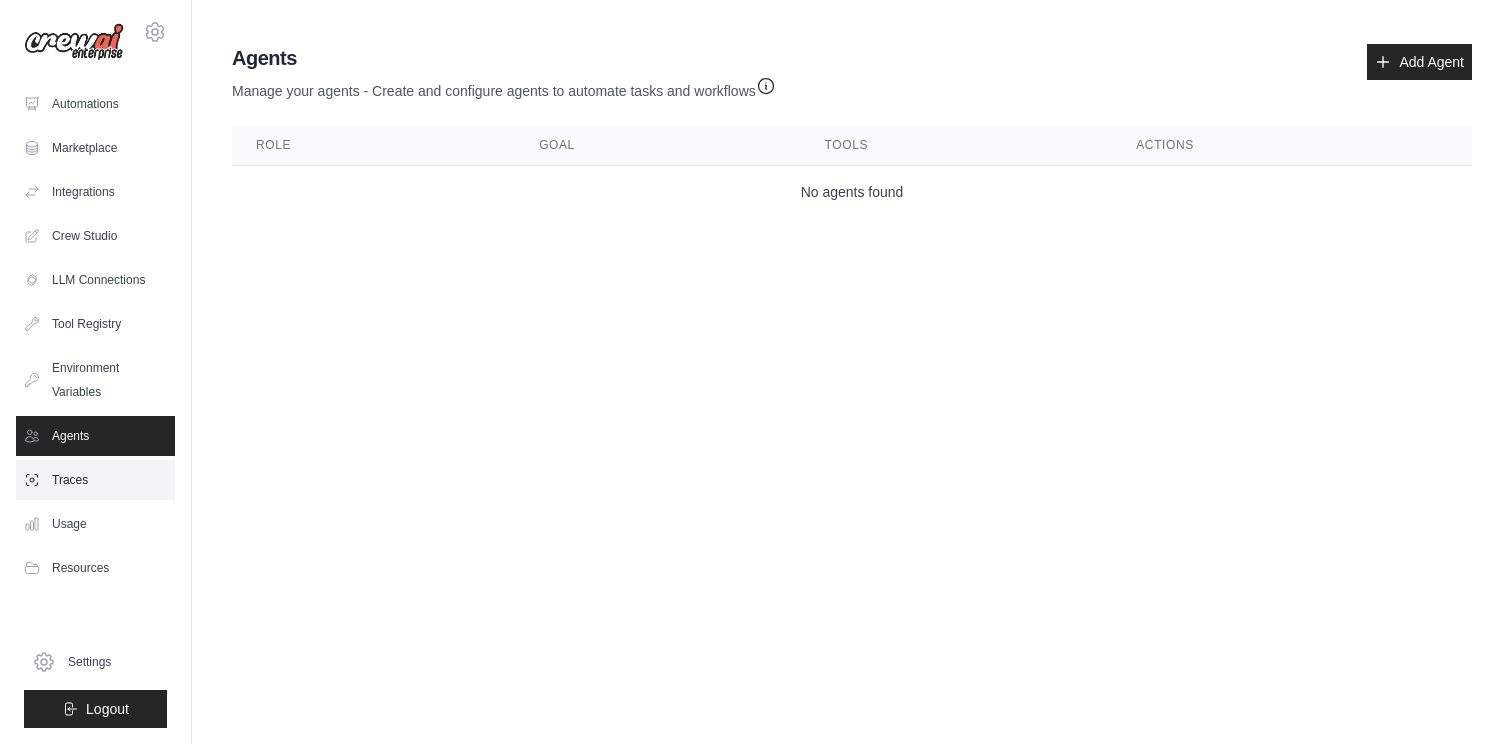click on "Traces" at bounding box center (95, 480) 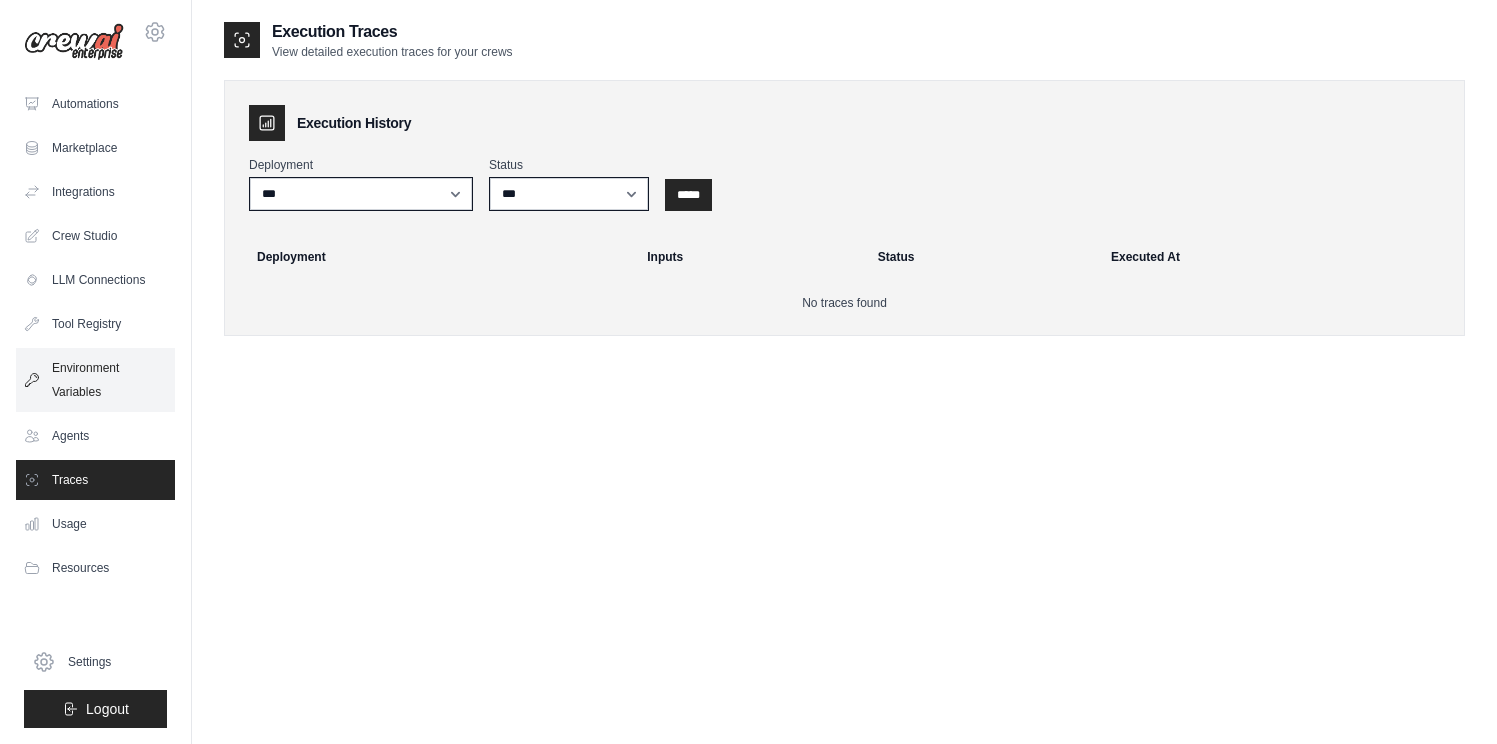 click on "Environment Variables" at bounding box center (95, 380) 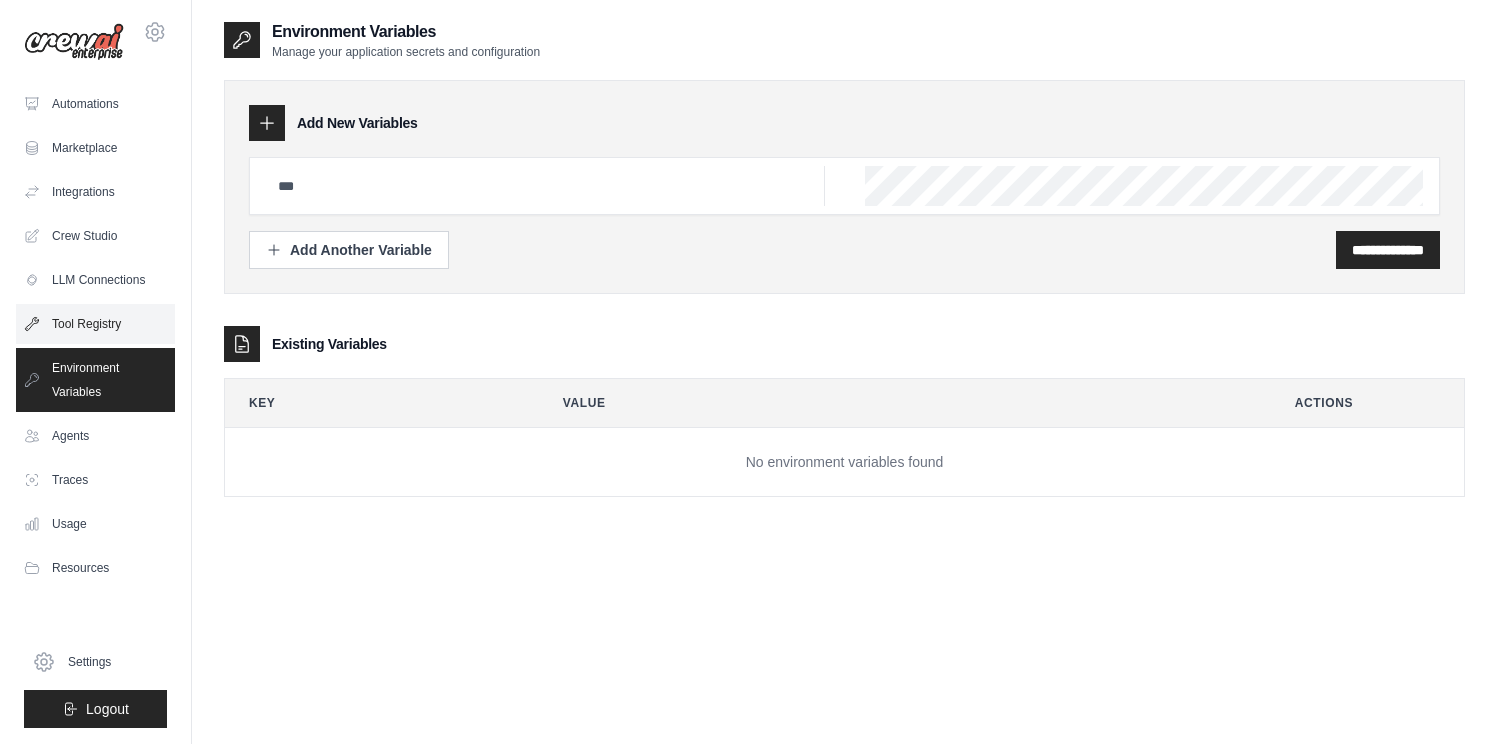 click on "Tool Registry" at bounding box center [95, 324] 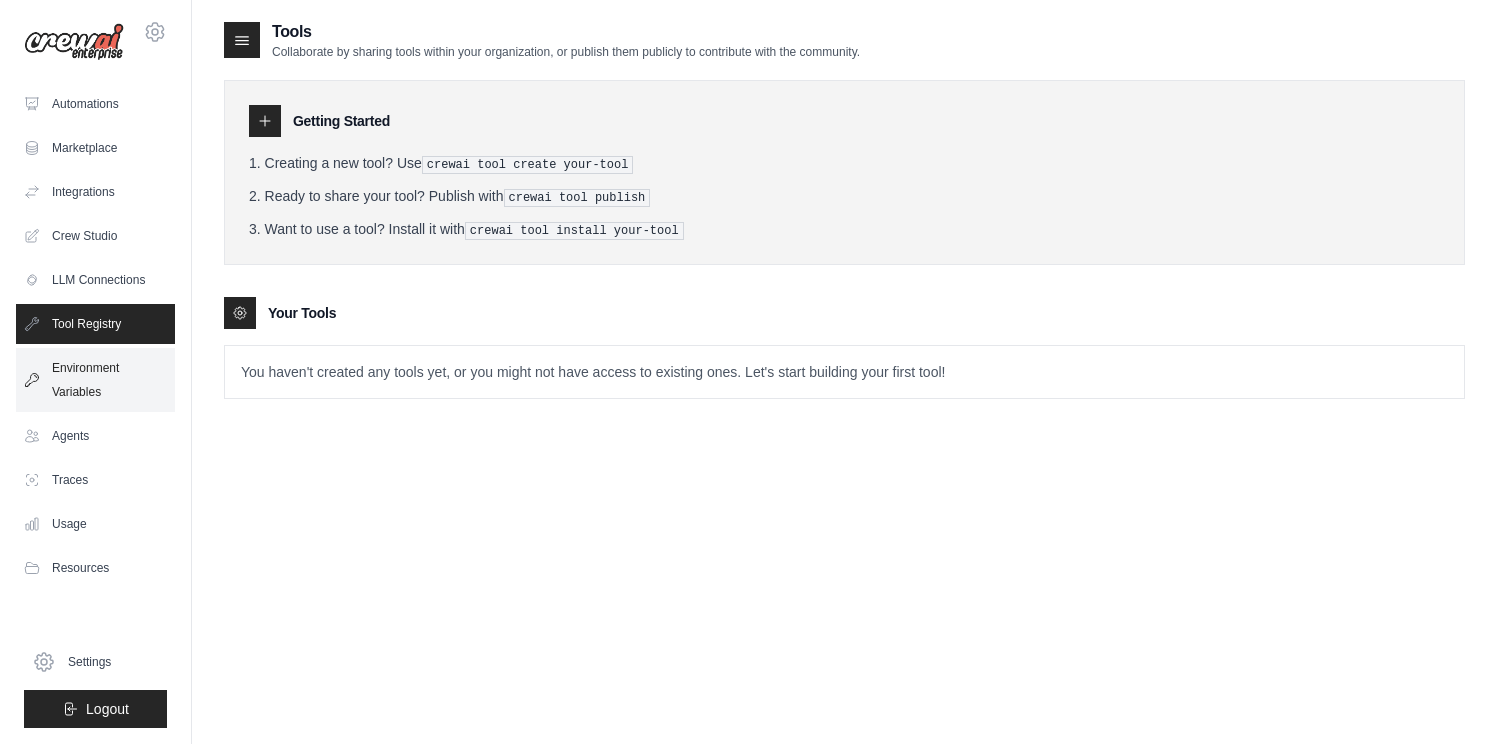 click on "Environment Variables" at bounding box center (95, 380) 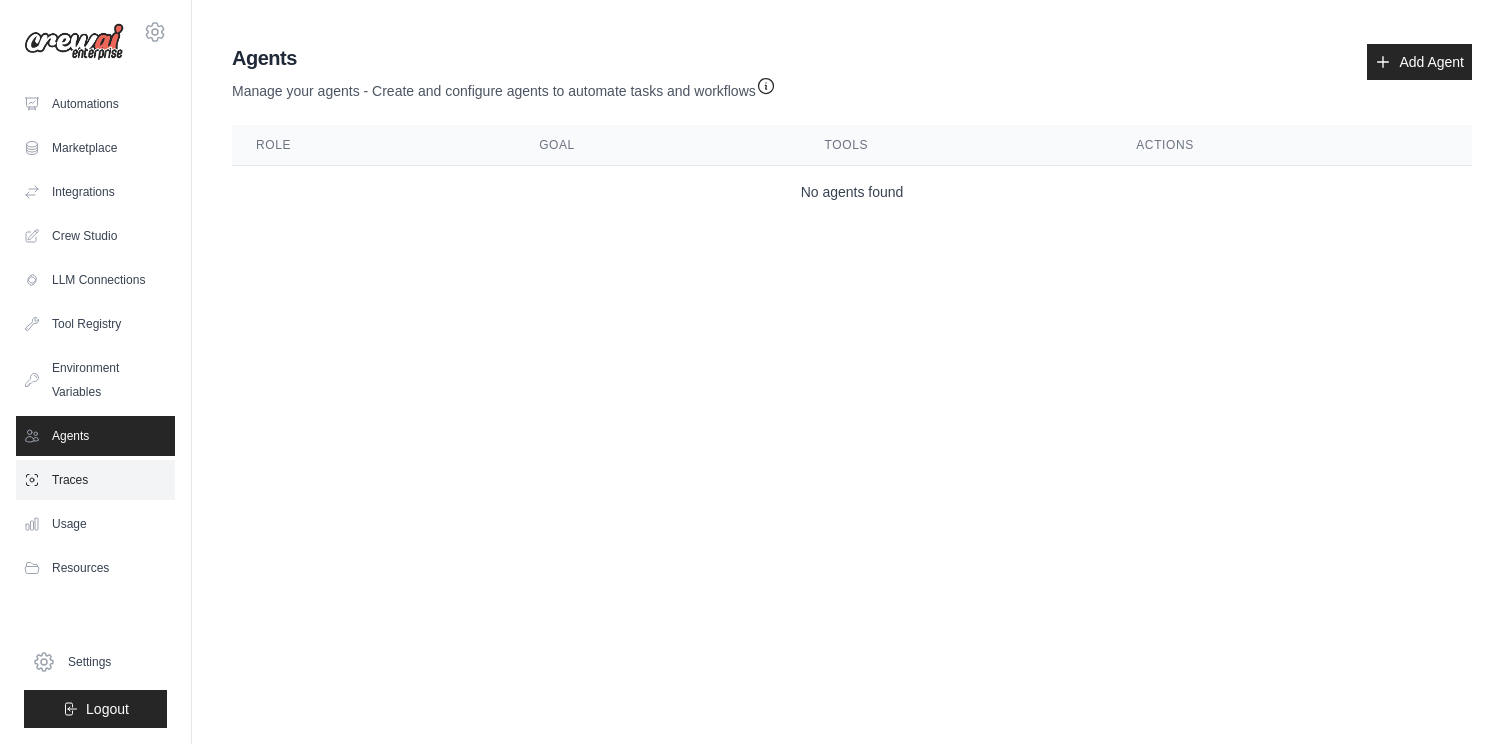 click on "Traces" at bounding box center (95, 480) 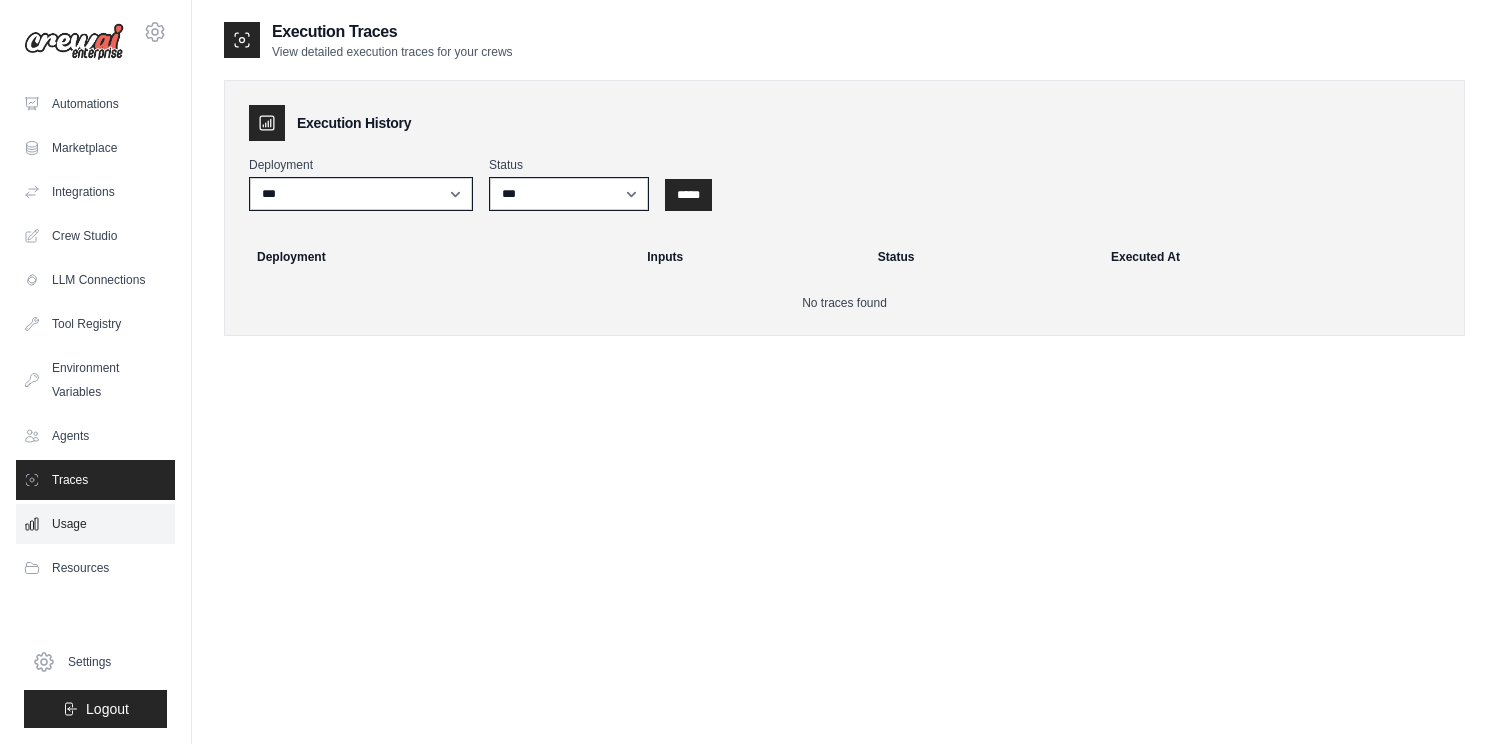 click on "Usage" at bounding box center (95, 524) 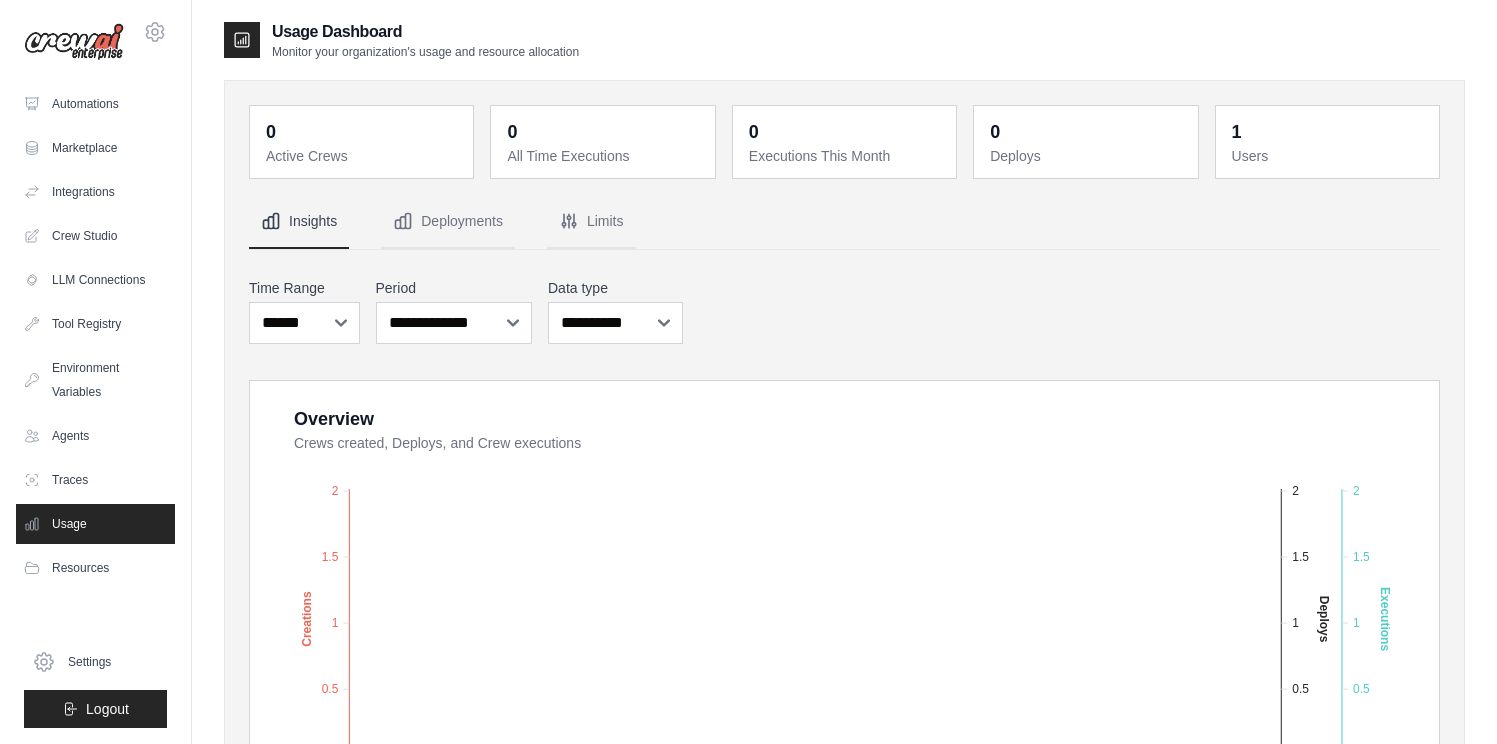 click on "Automations
Marketplace
Integrations
Crew Studio
LLM Connections" at bounding box center (95, 336) 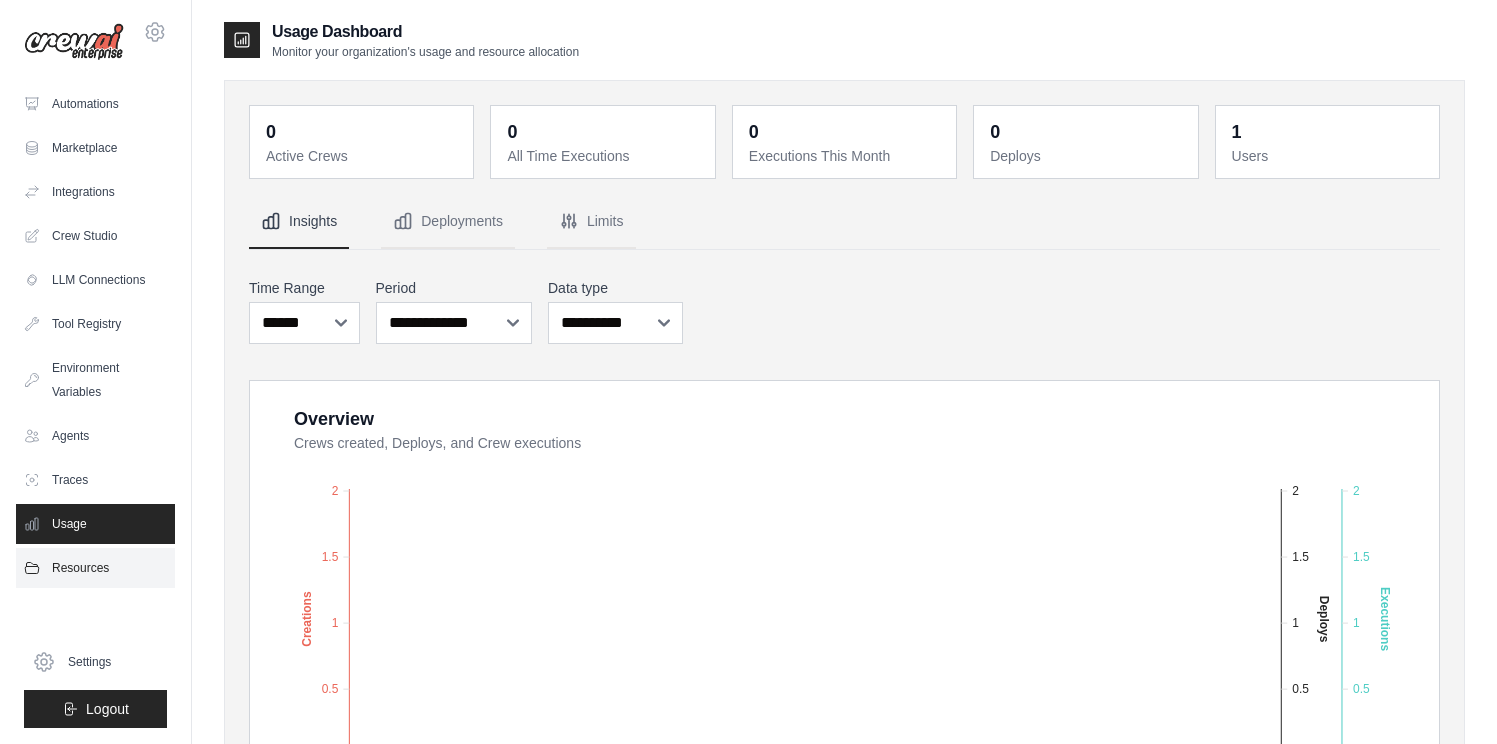 click on "Resources" at bounding box center [95, 568] 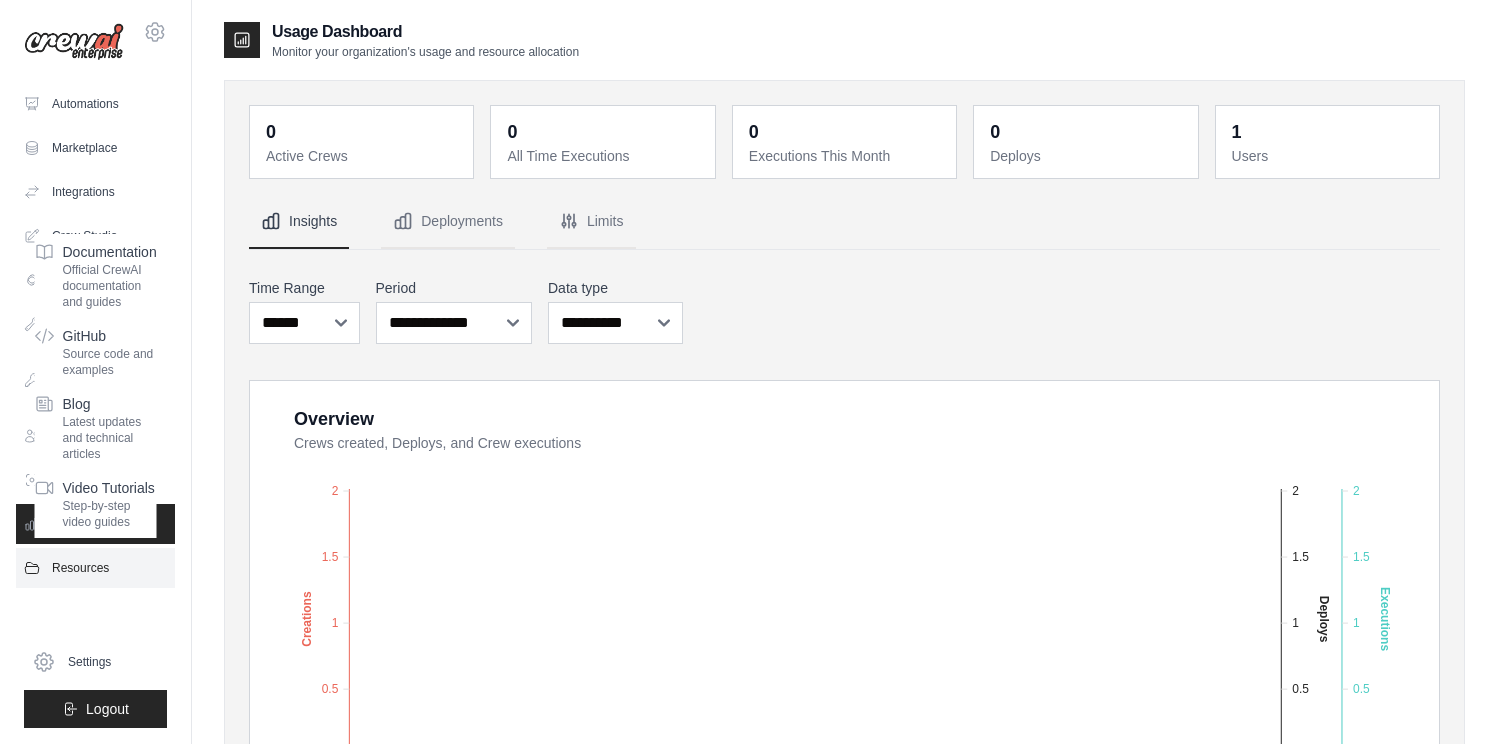 click on "Resources" at bounding box center (95, 568) 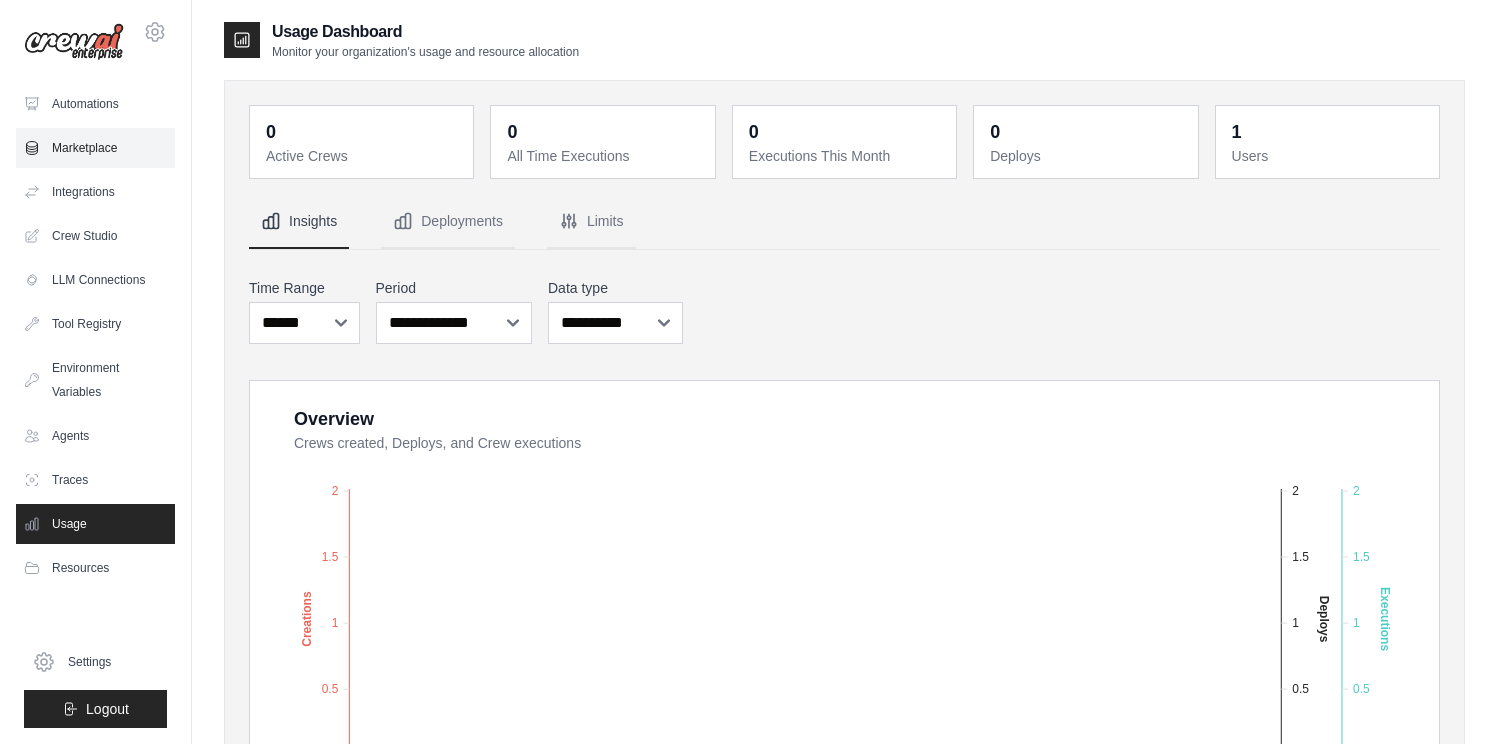 click on "Marketplace" at bounding box center (95, 148) 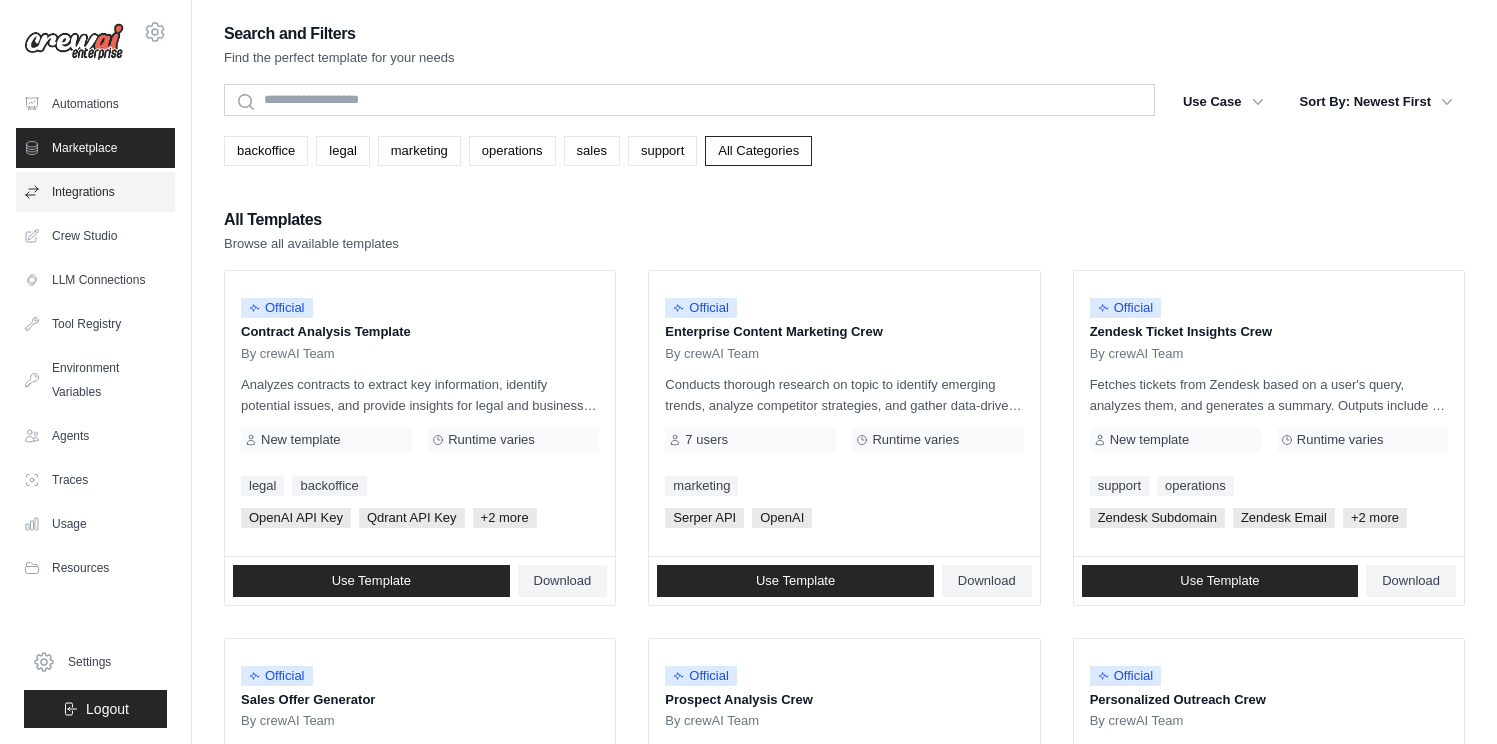 click on "Integrations" at bounding box center [95, 192] 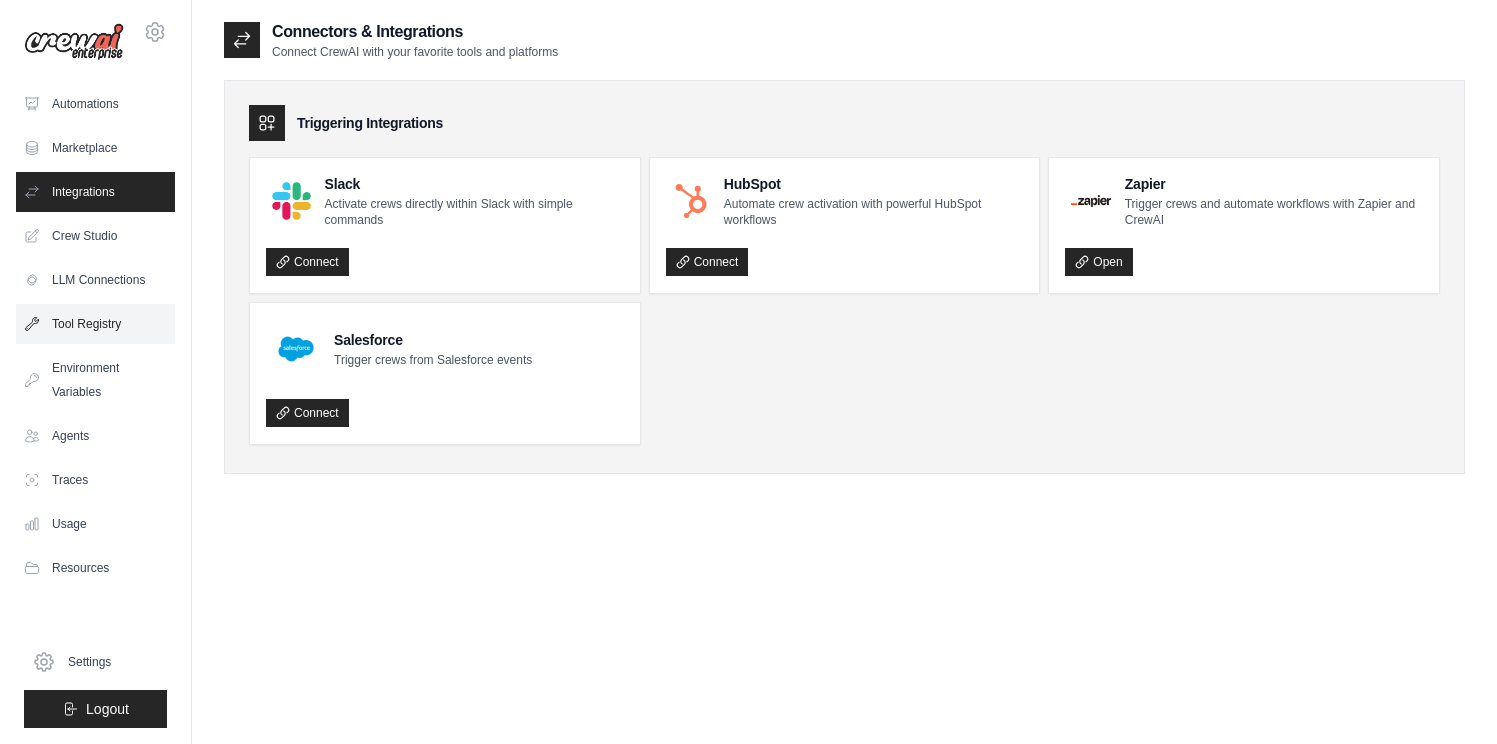 click on "Tool Registry" at bounding box center (95, 324) 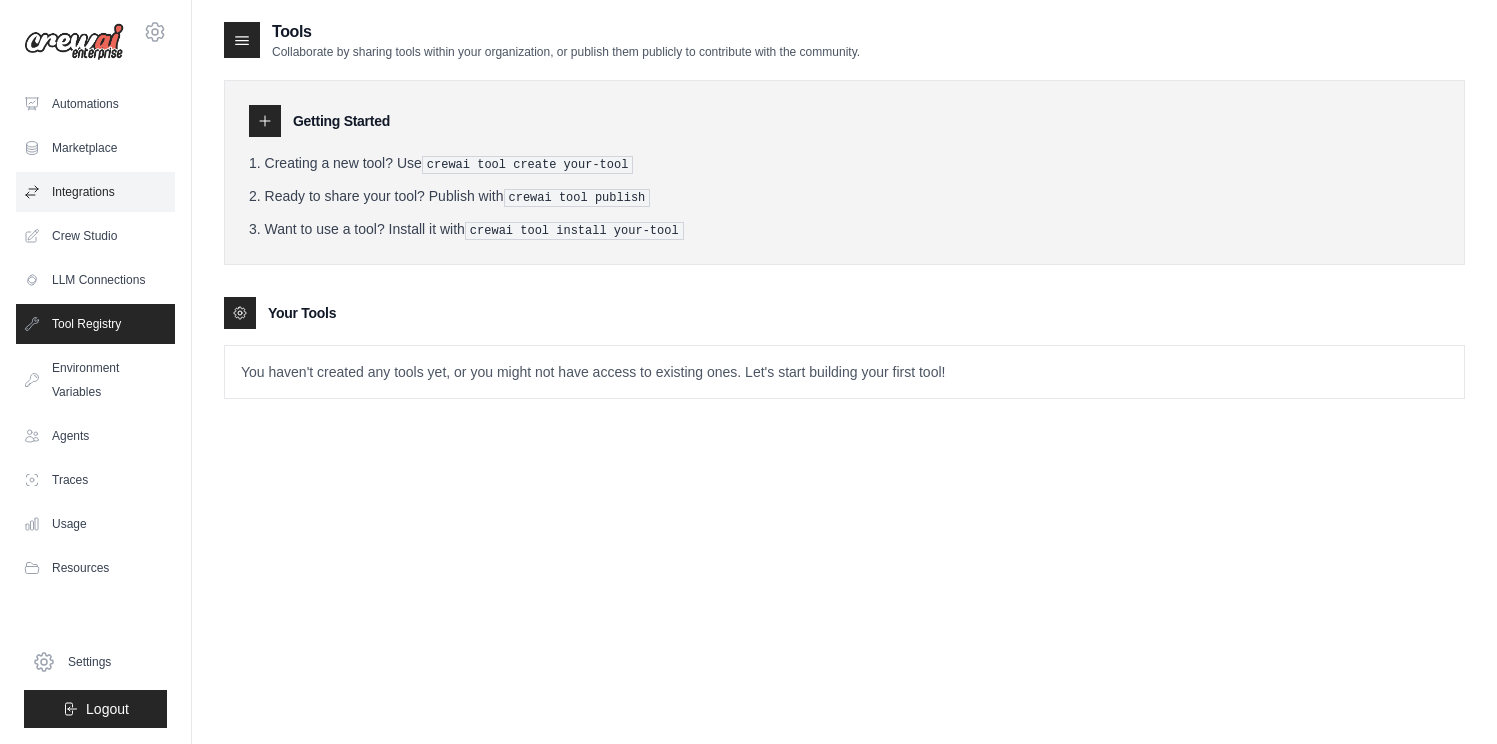 click on "Integrations" at bounding box center [95, 192] 